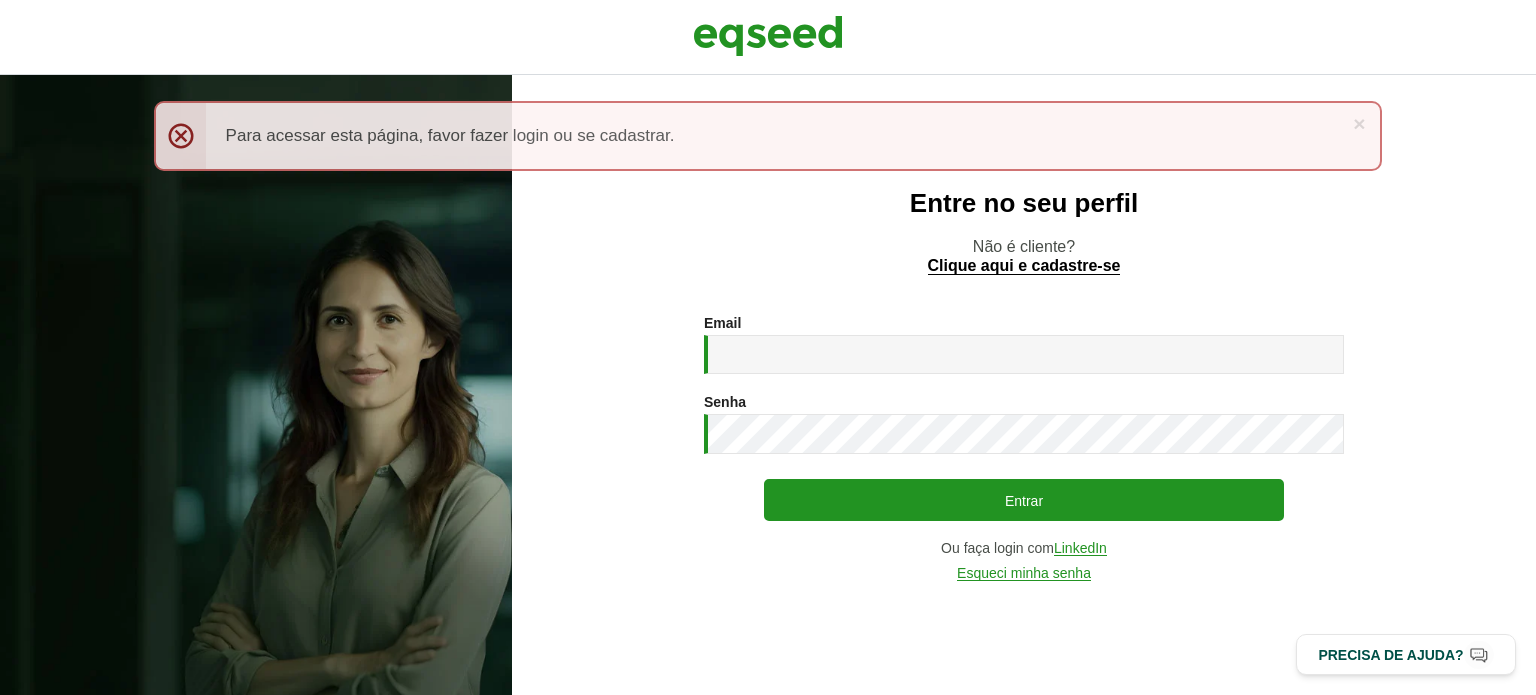 scroll, scrollTop: 0, scrollLeft: 0, axis: both 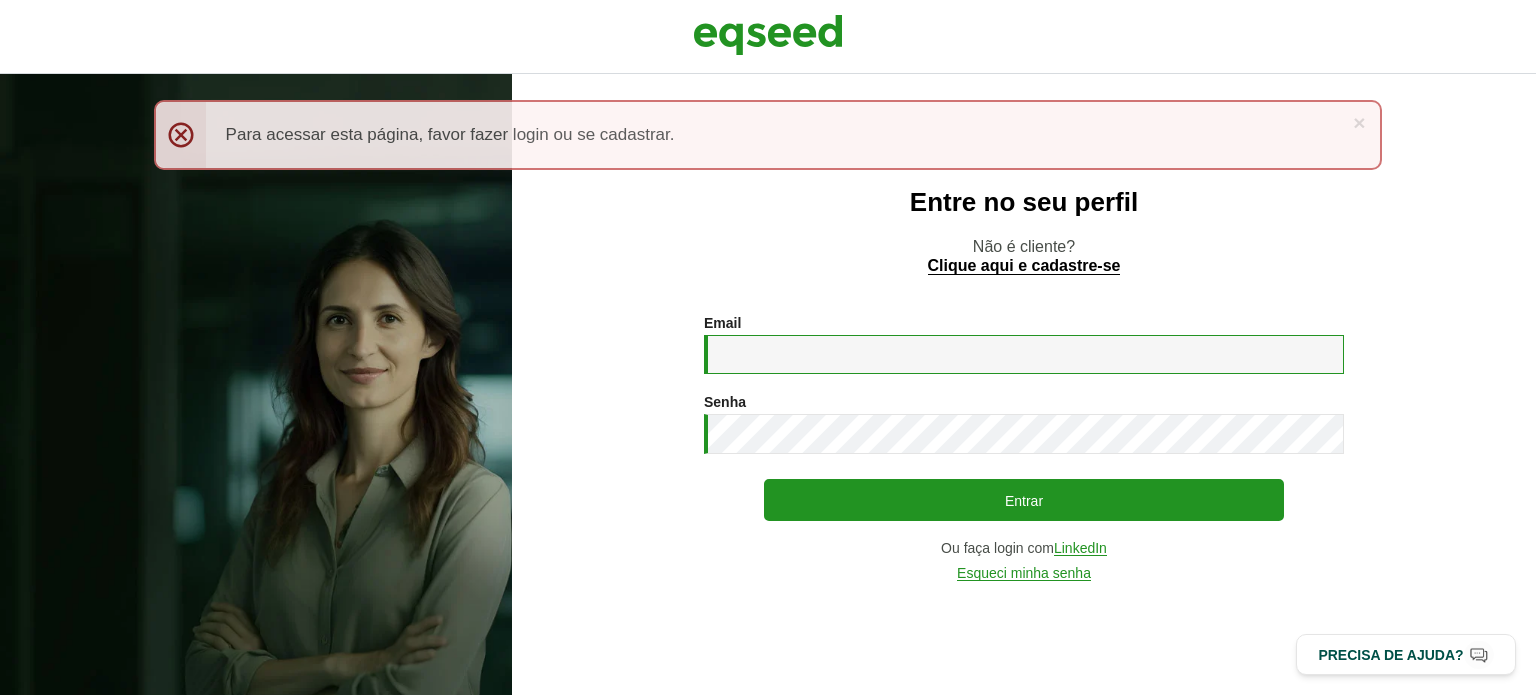 click on "Email  *" at bounding box center [1024, 354] 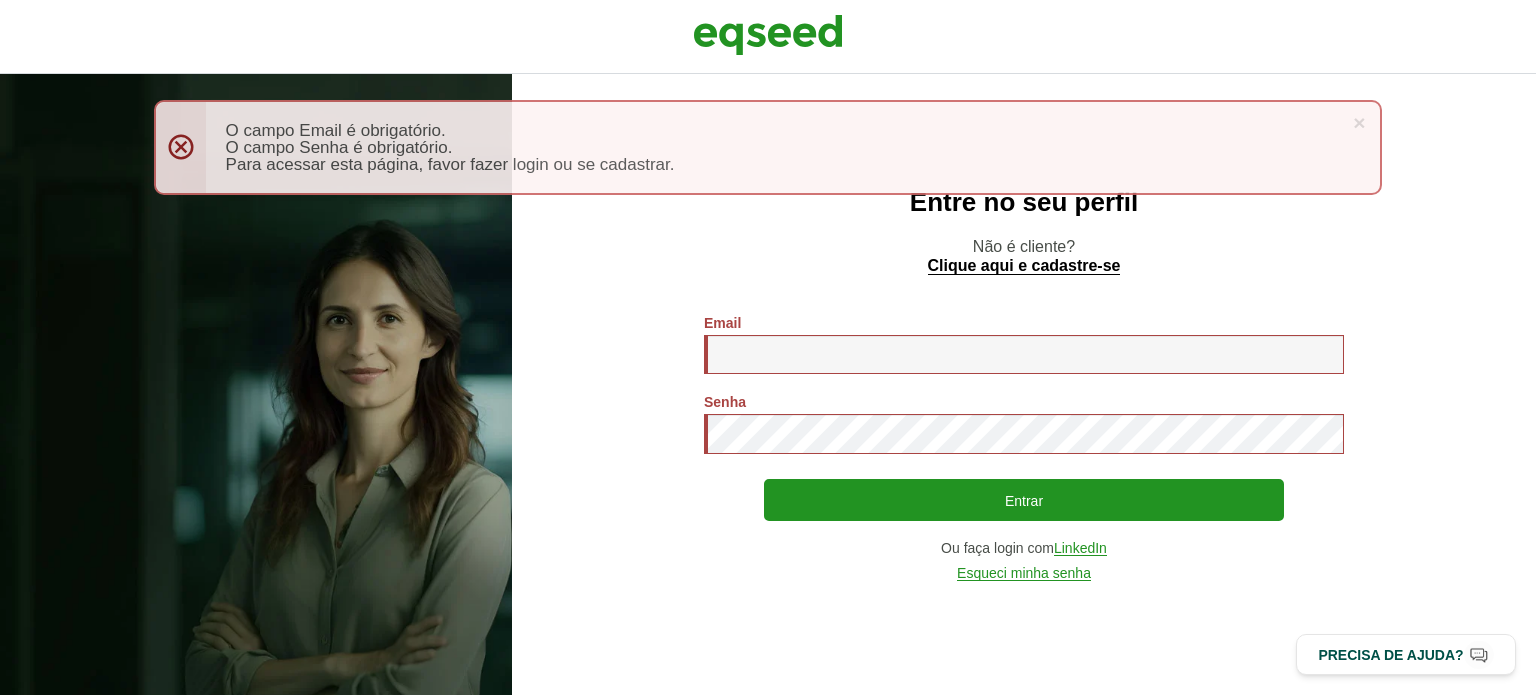 scroll, scrollTop: 0, scrollLeft: 0, axis: both 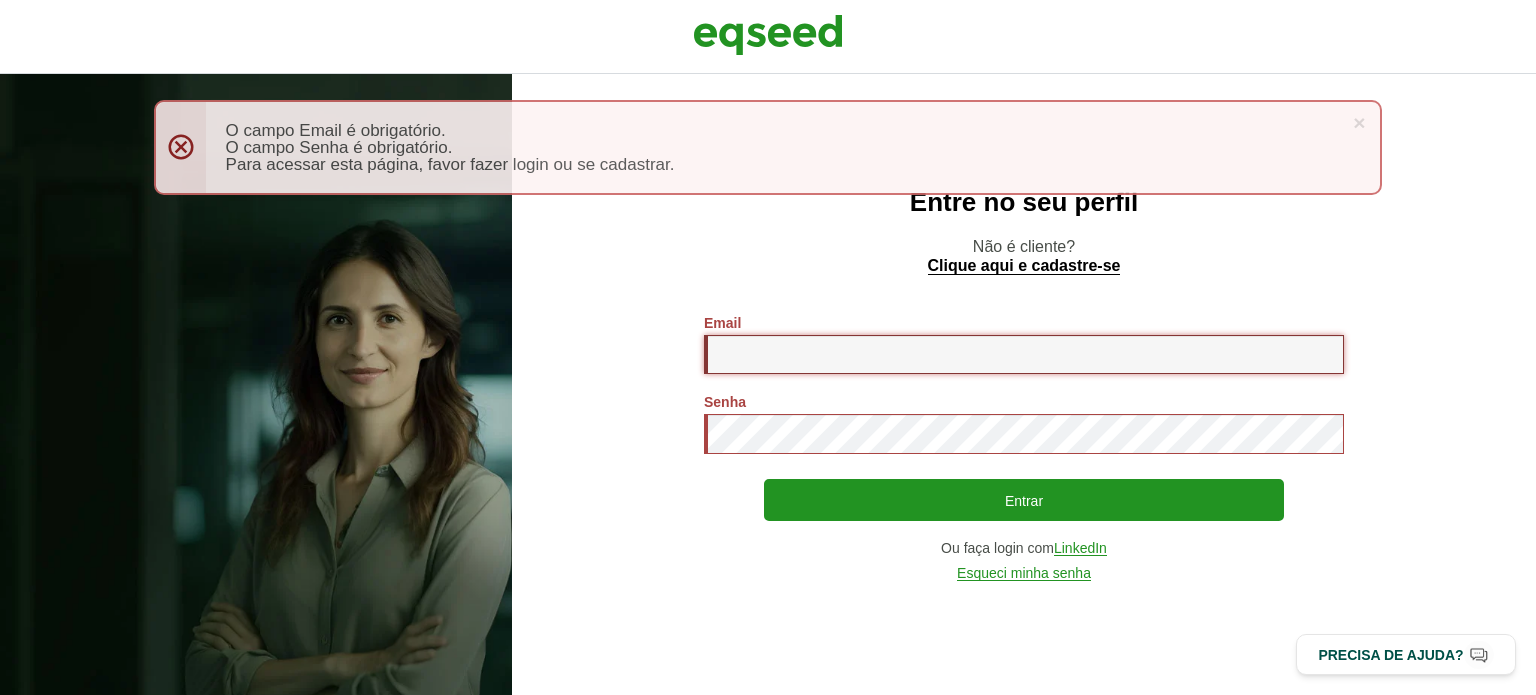 click on "Email  *" at bounding box center [1024, 354] 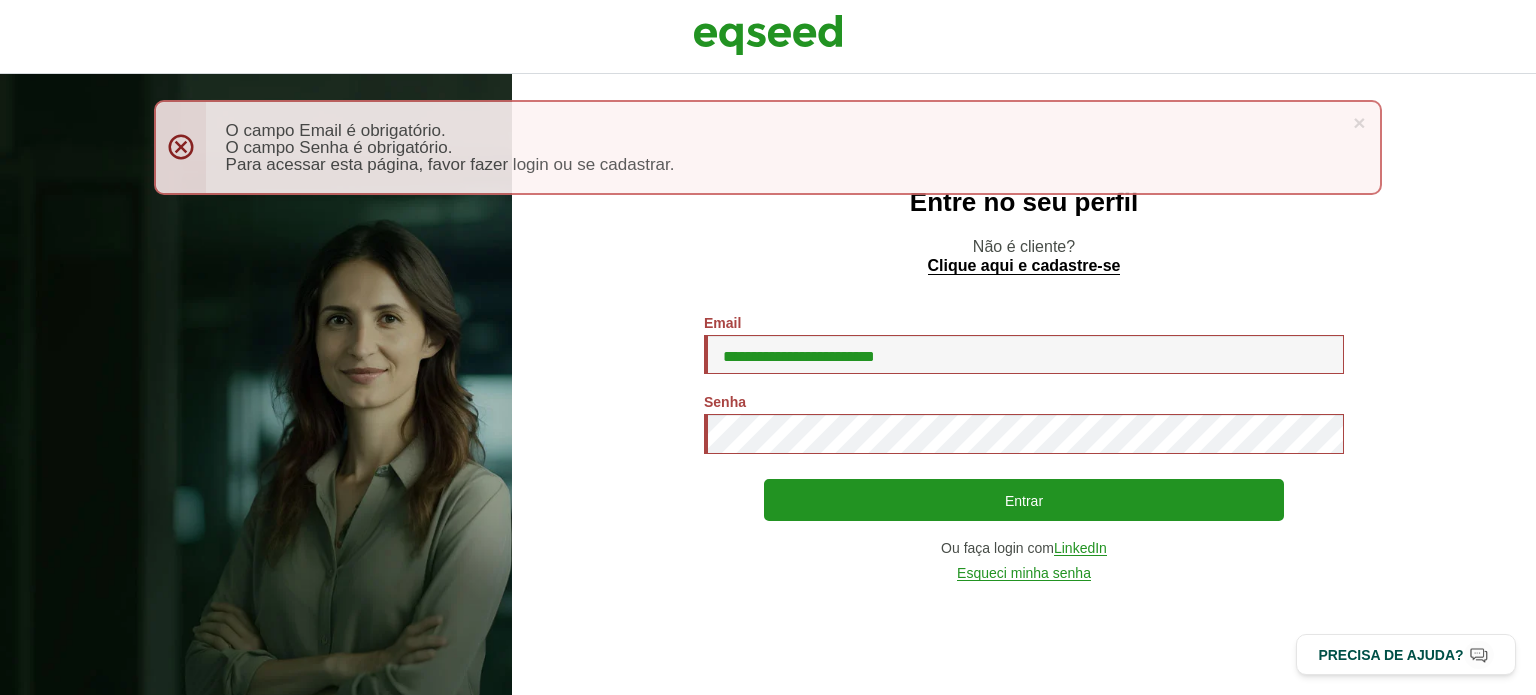 click on "Entrar" at bounding box center (1024, 500) 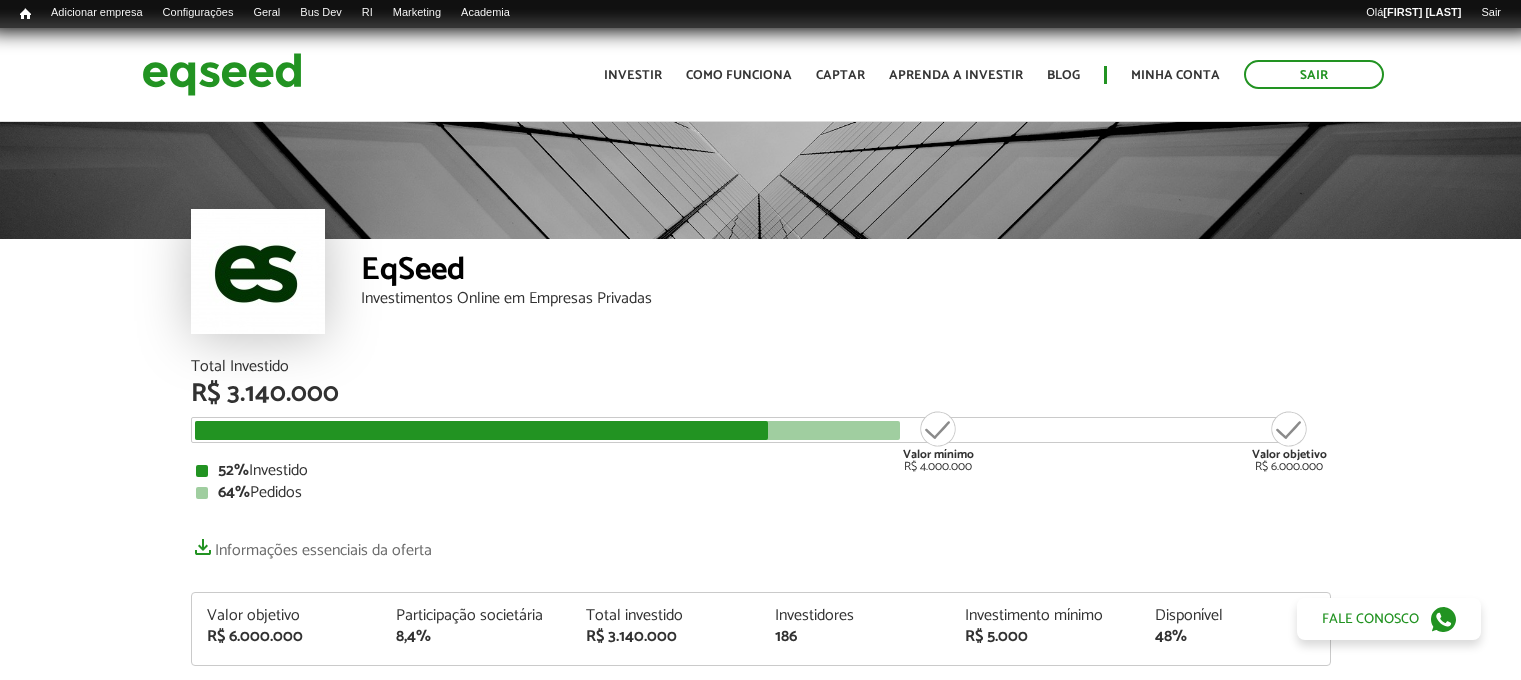 scroll, scrollTop: 0, scrollLeft: 0, axis: both 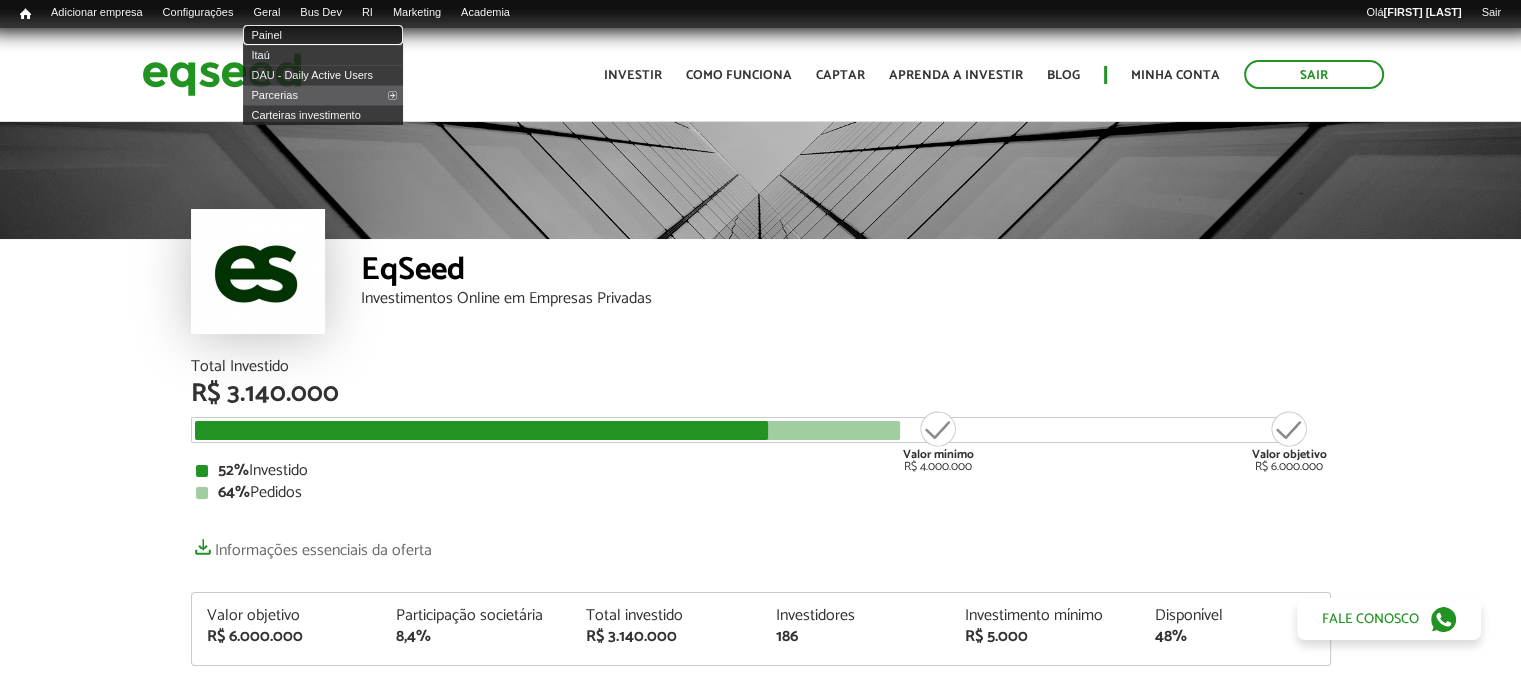 click on "Painel" at bounding box center (323, 35) 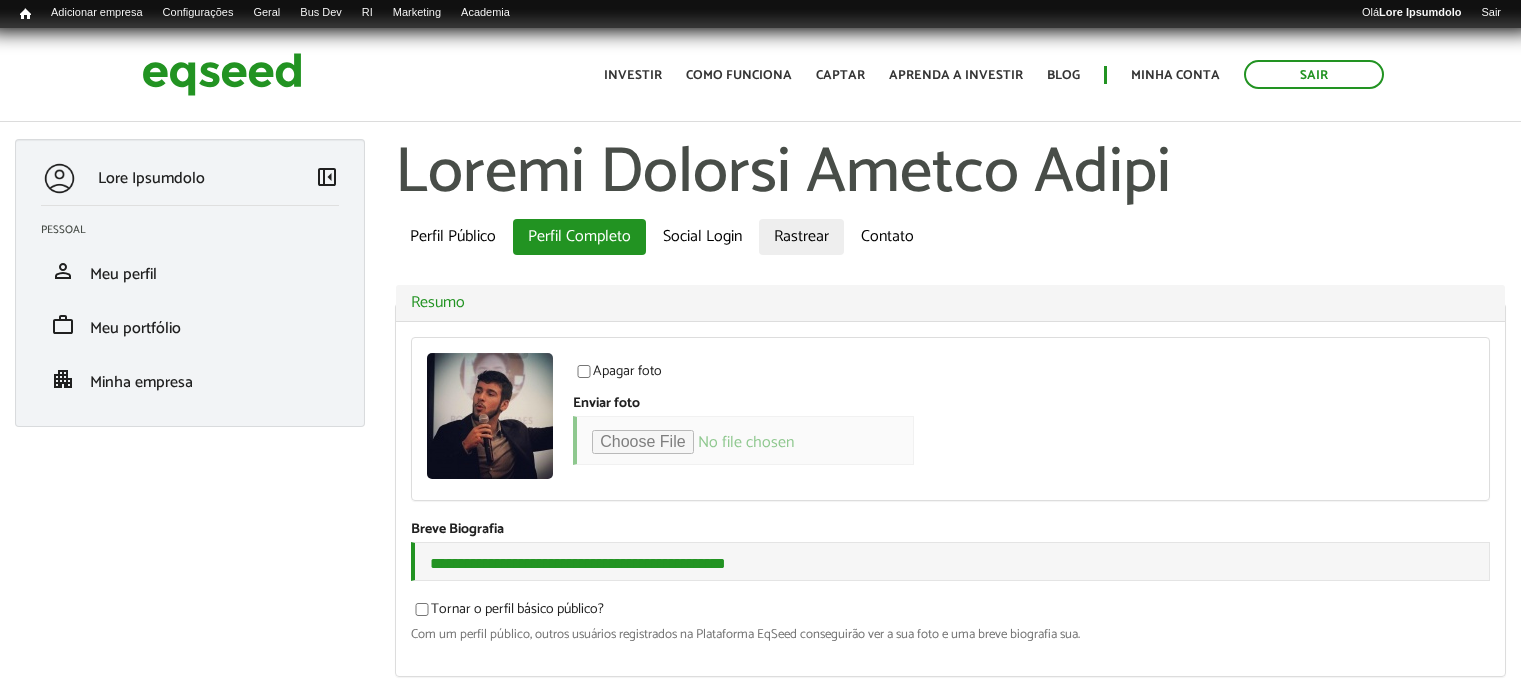 scroll, scrollTop: 0, scrollLeft: 0, axis: both 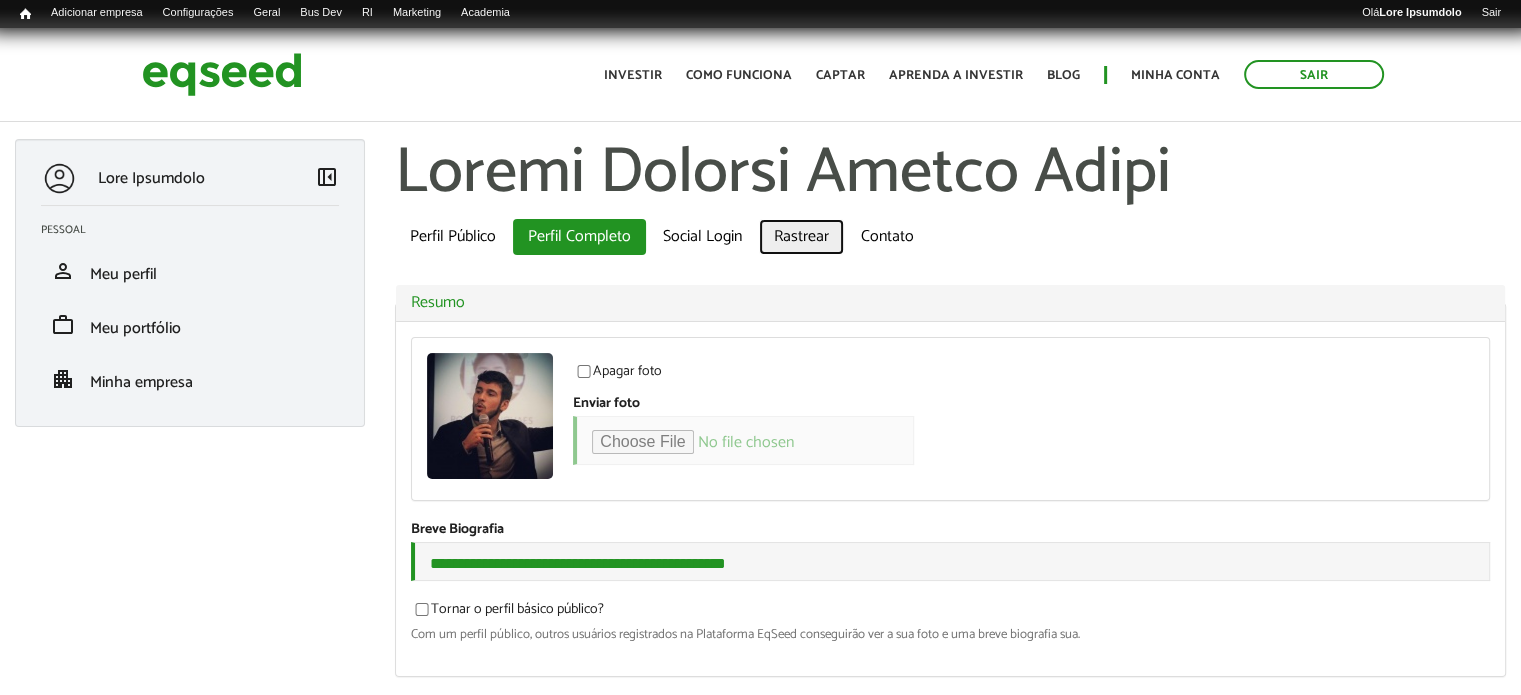 click on "Rastrear" at bounding box center (801, 237) 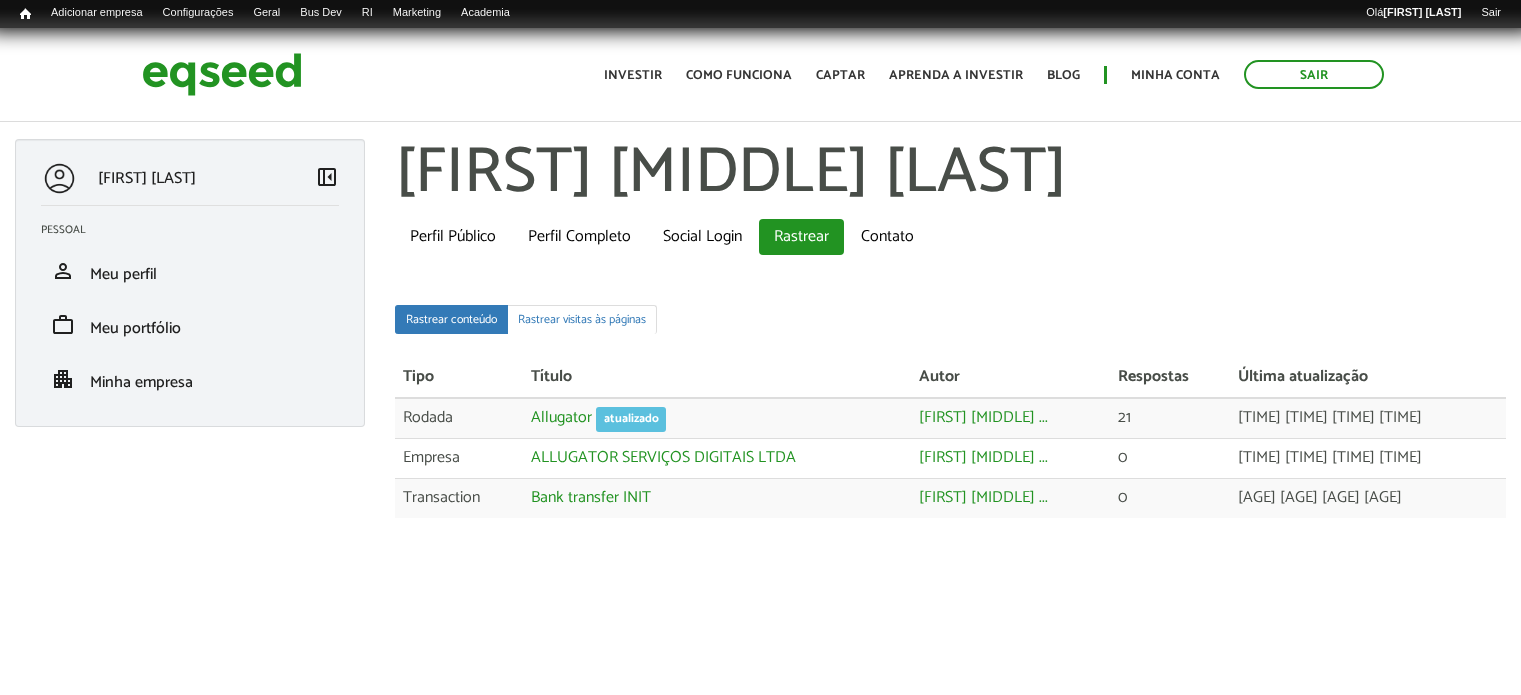 scroll, scrollTop: 0, scrollLeft: 0, axis: both 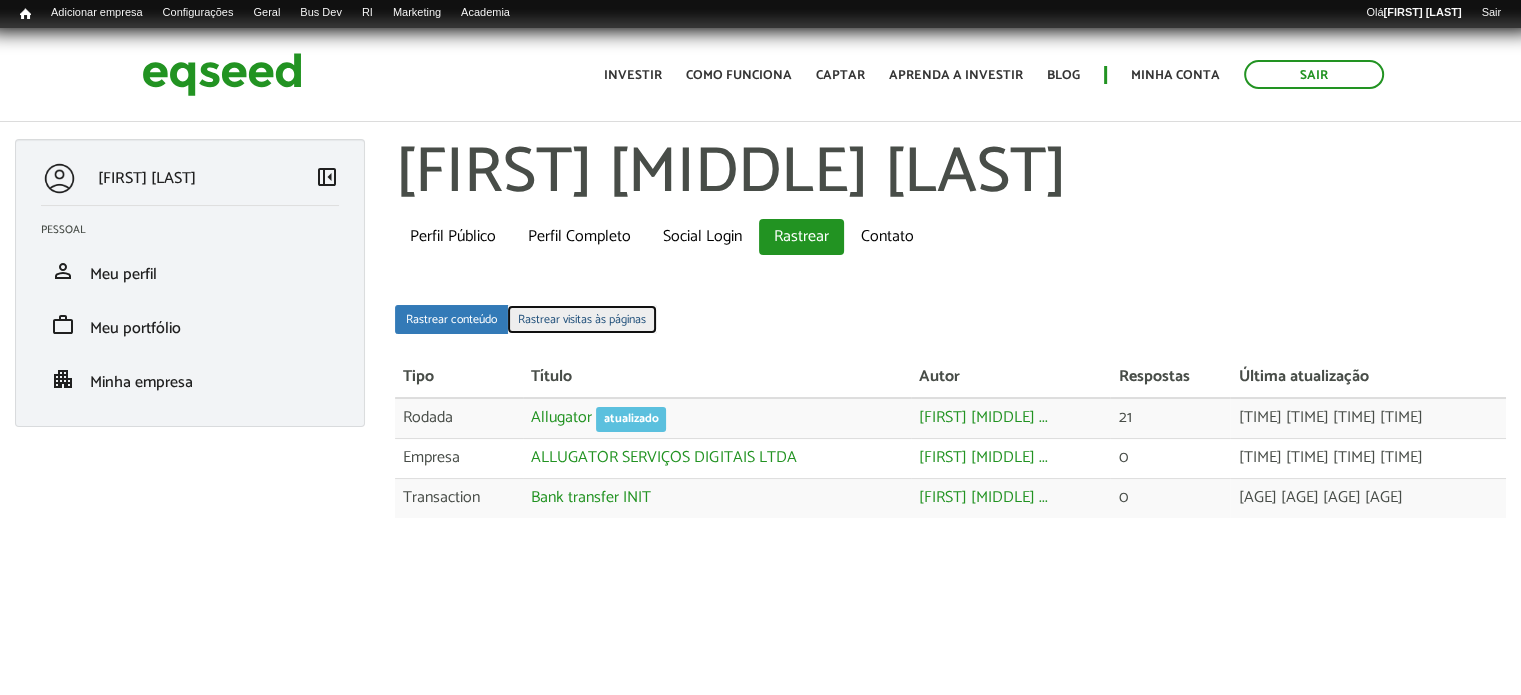 click on "Rastrear visitas às páginas" at bounding box center (582, 319) 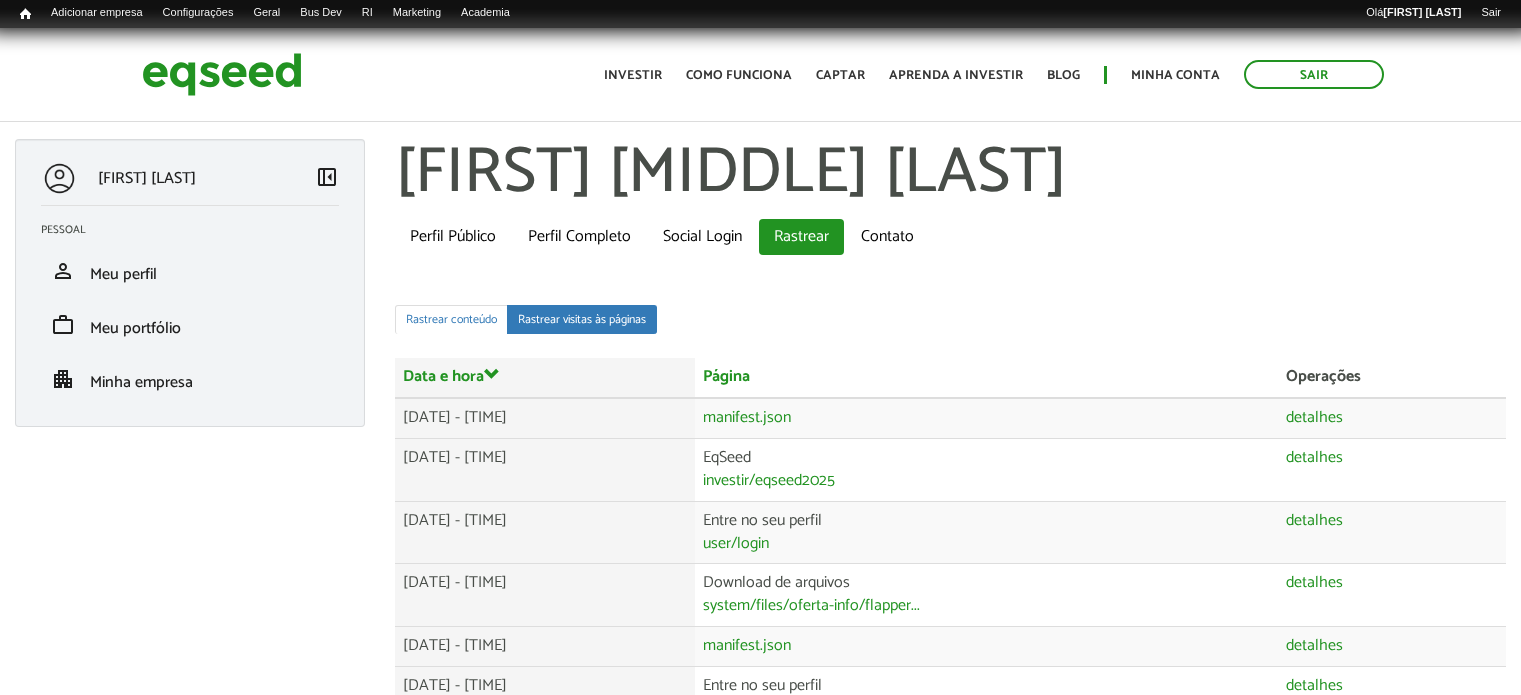 scroll, scrollTop: 0, scrollLeft: 0, axis: both 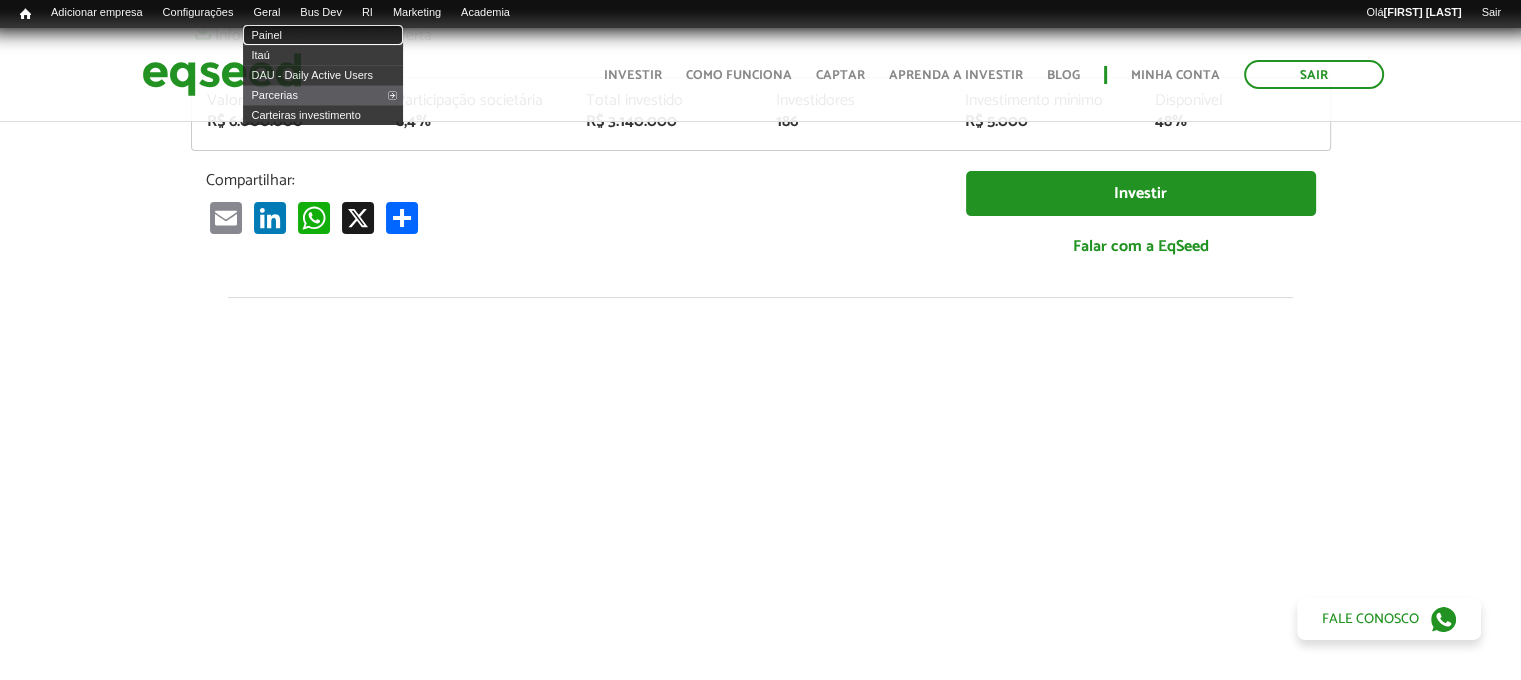 click on "Painel" at bounding box center (323, 35) 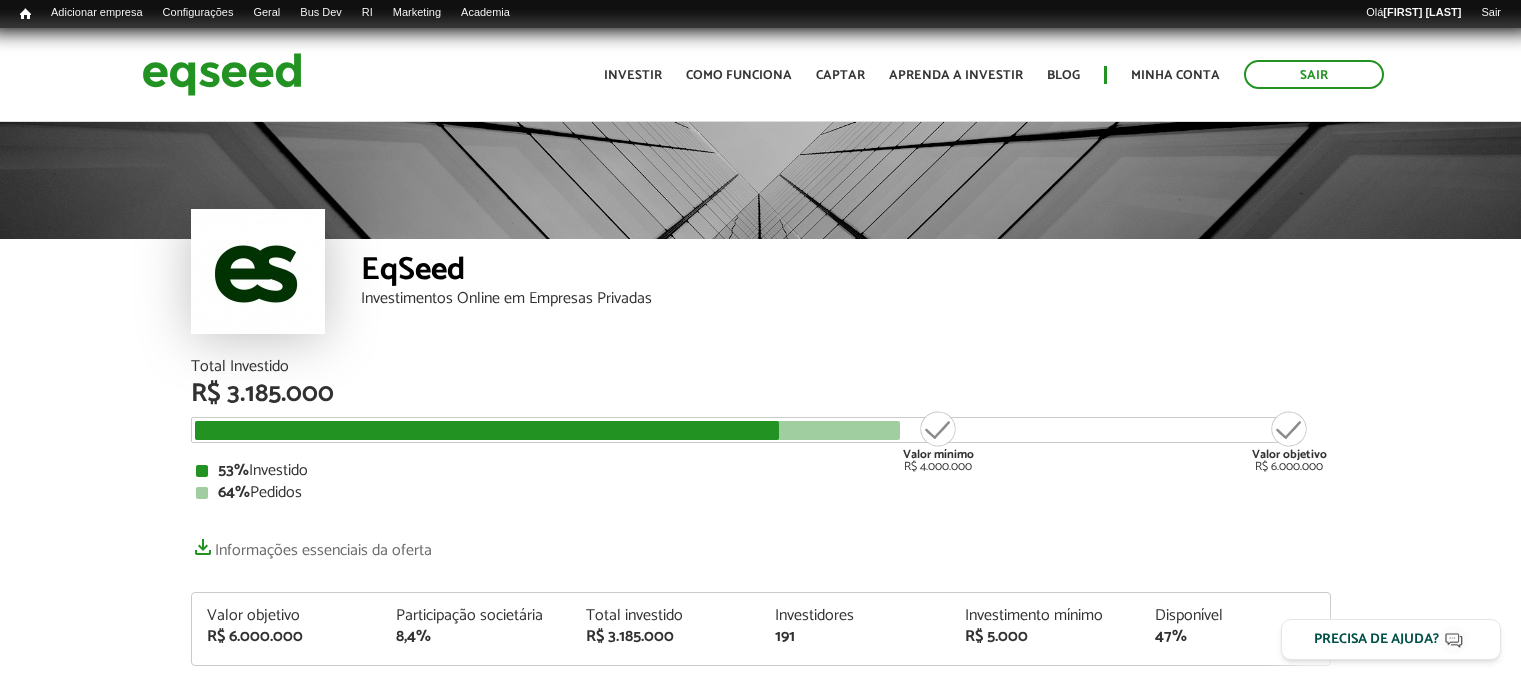 scroll, scrollTop: 0, scrollLeft: 0, axis: both 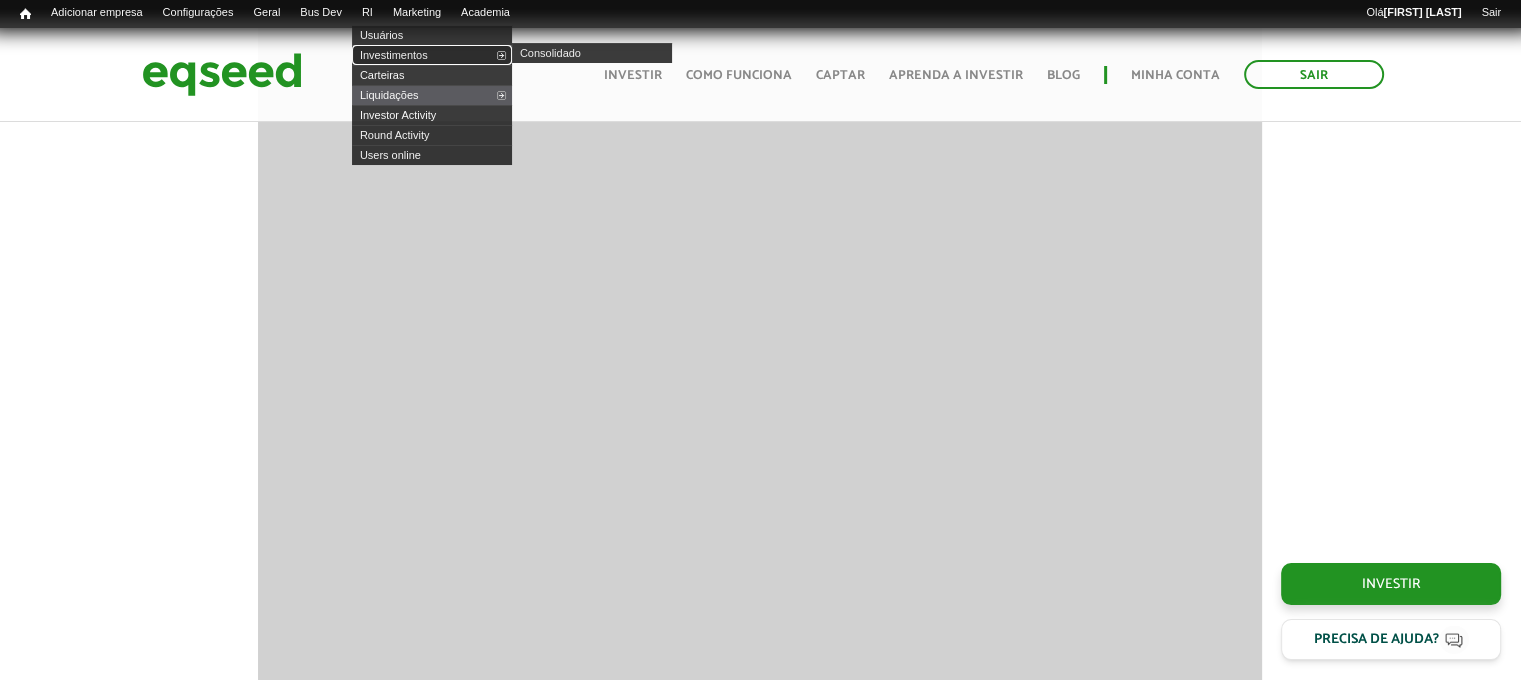 click on "Investimentos" at bounding box center (432, 55) 